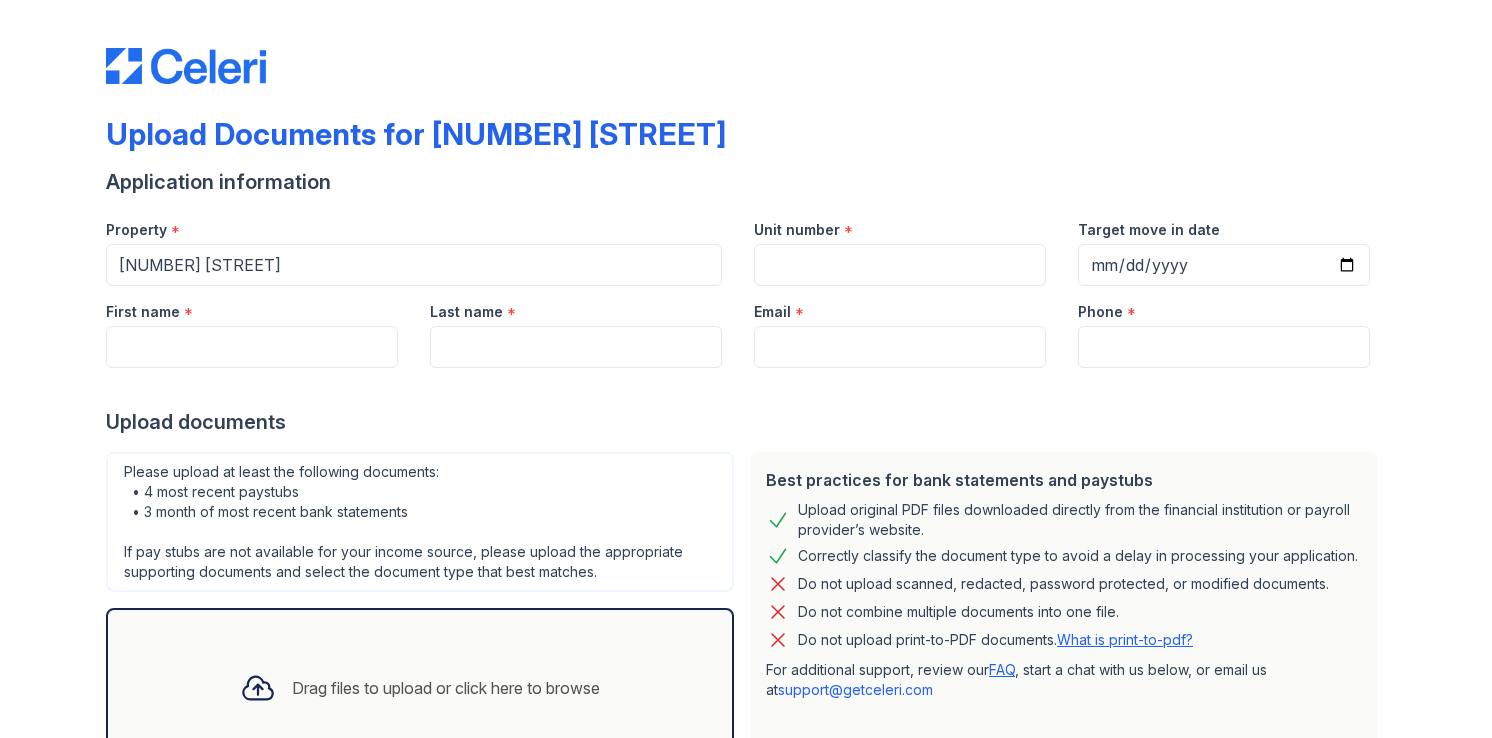 scroll, scrollTop: 0, scrollLeft: 0, axis: both 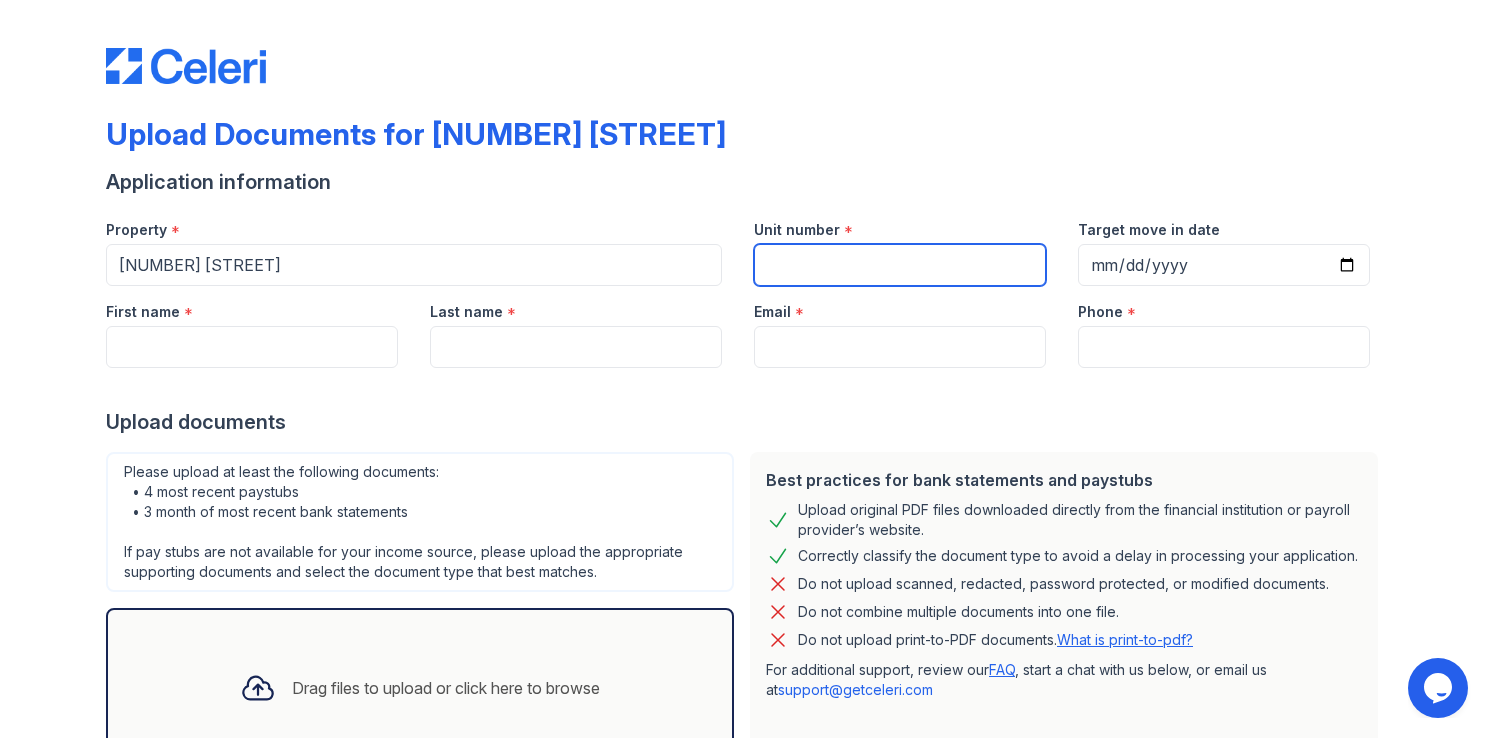click on "Unit number" at bounding box center (900, 265) 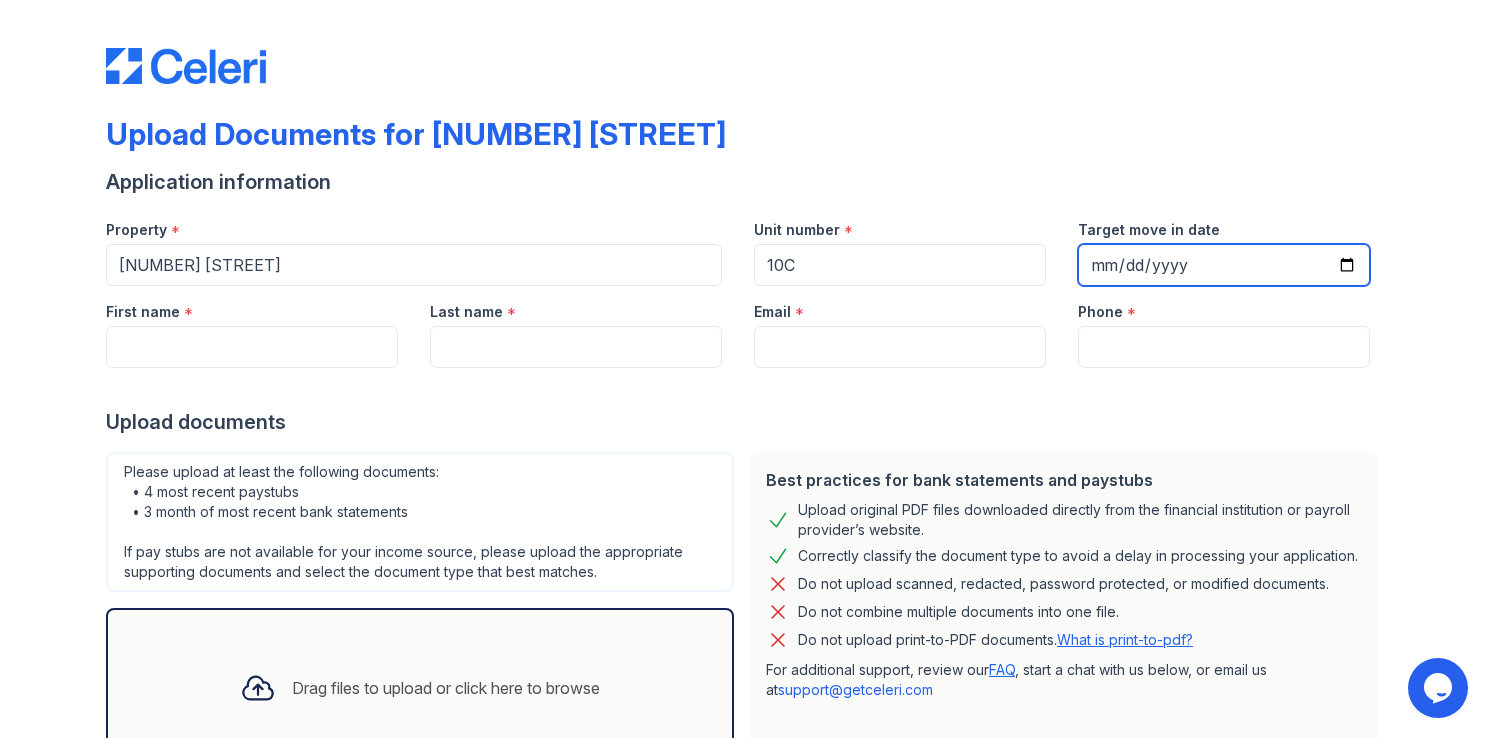click on "Target move in date" at bounding box center (1224, 265) 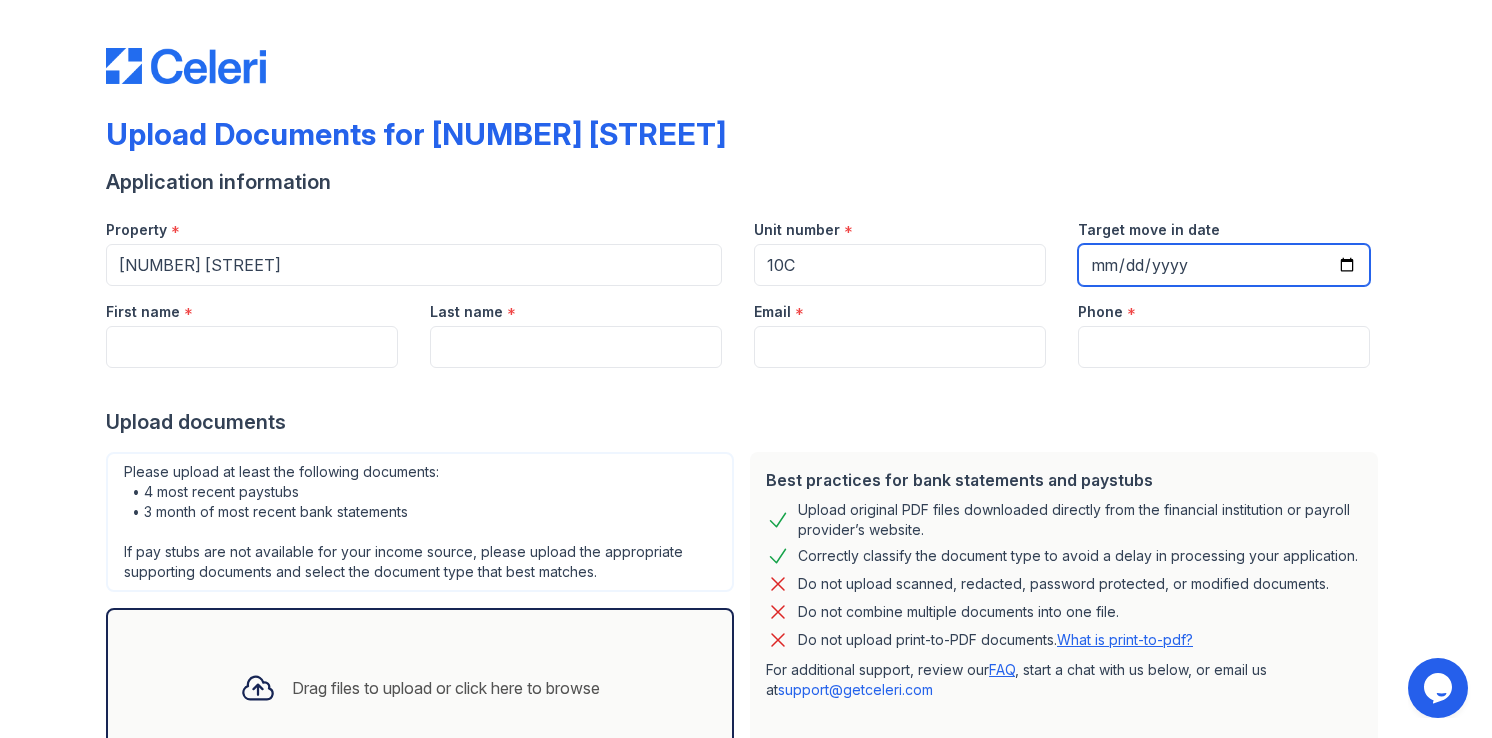 type on "[DATE]" 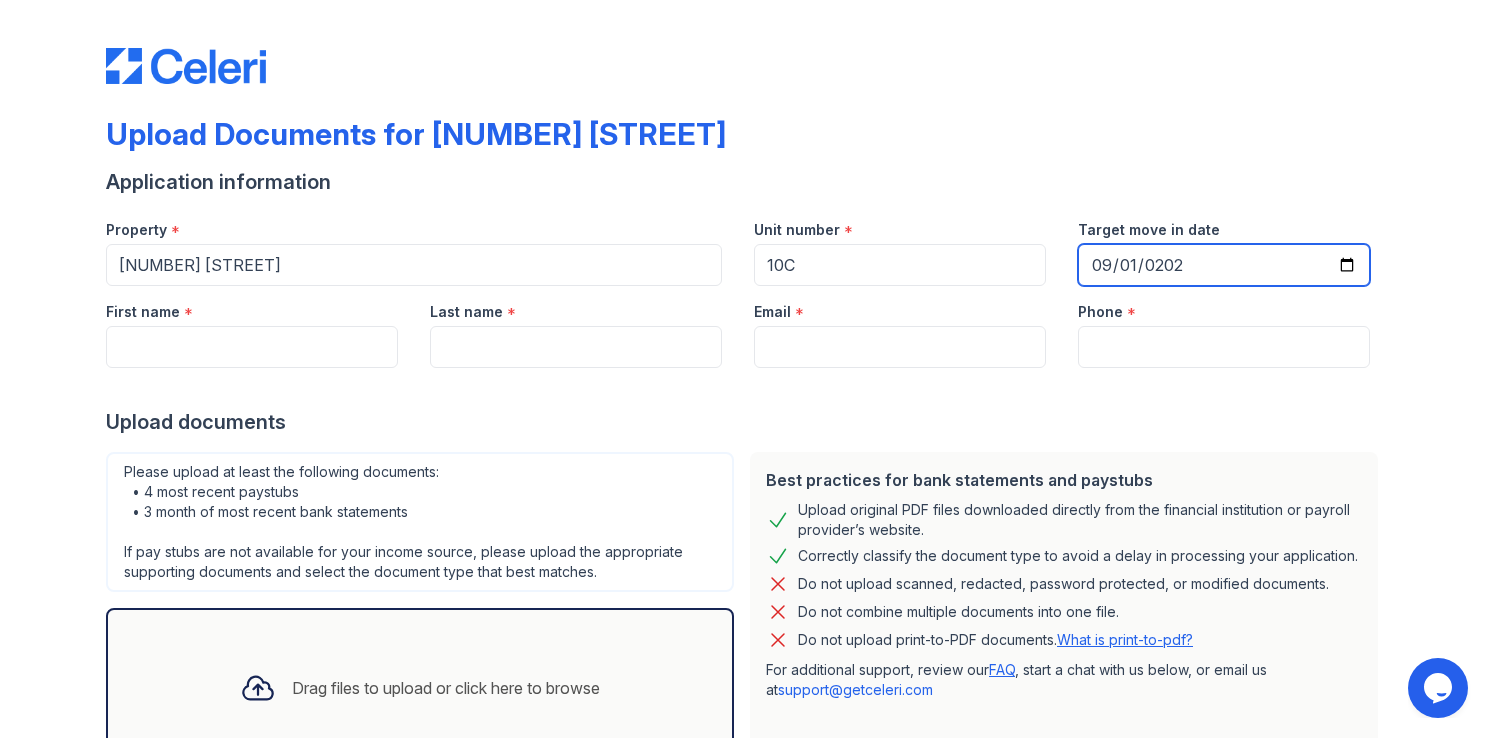 type on "2025-09-01" 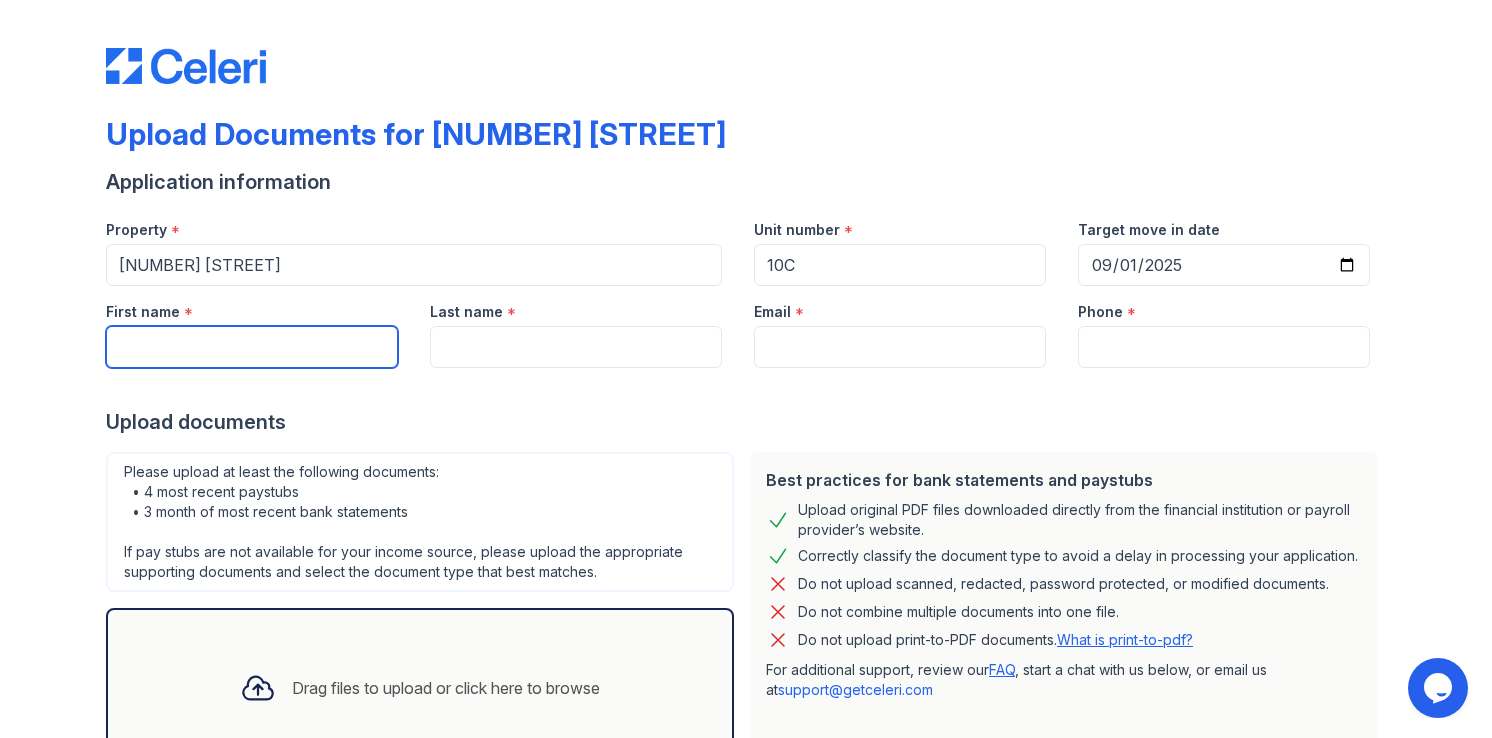 click on "First name" at bounding box center [252, 347] 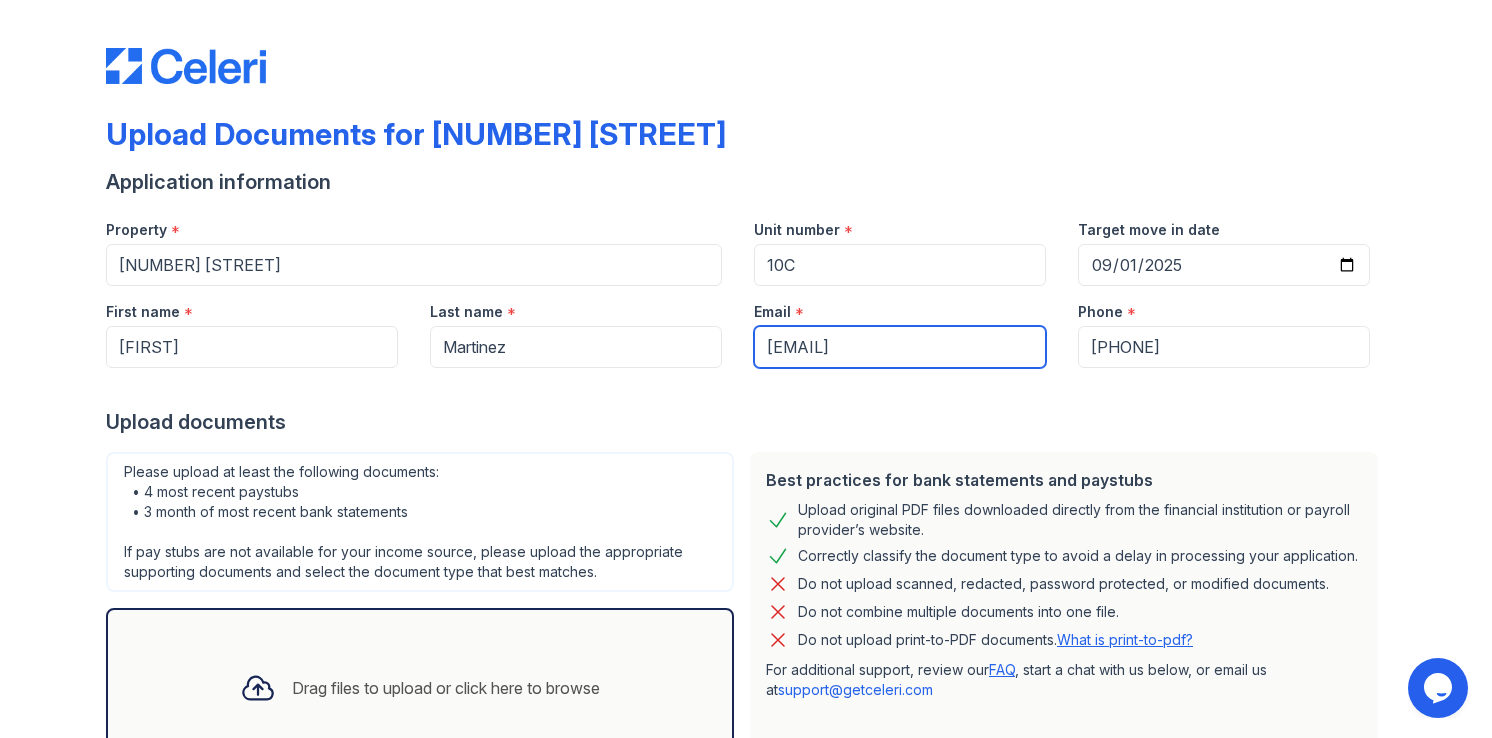 click on "[EMAIL]" at bounding box center (900, 347) 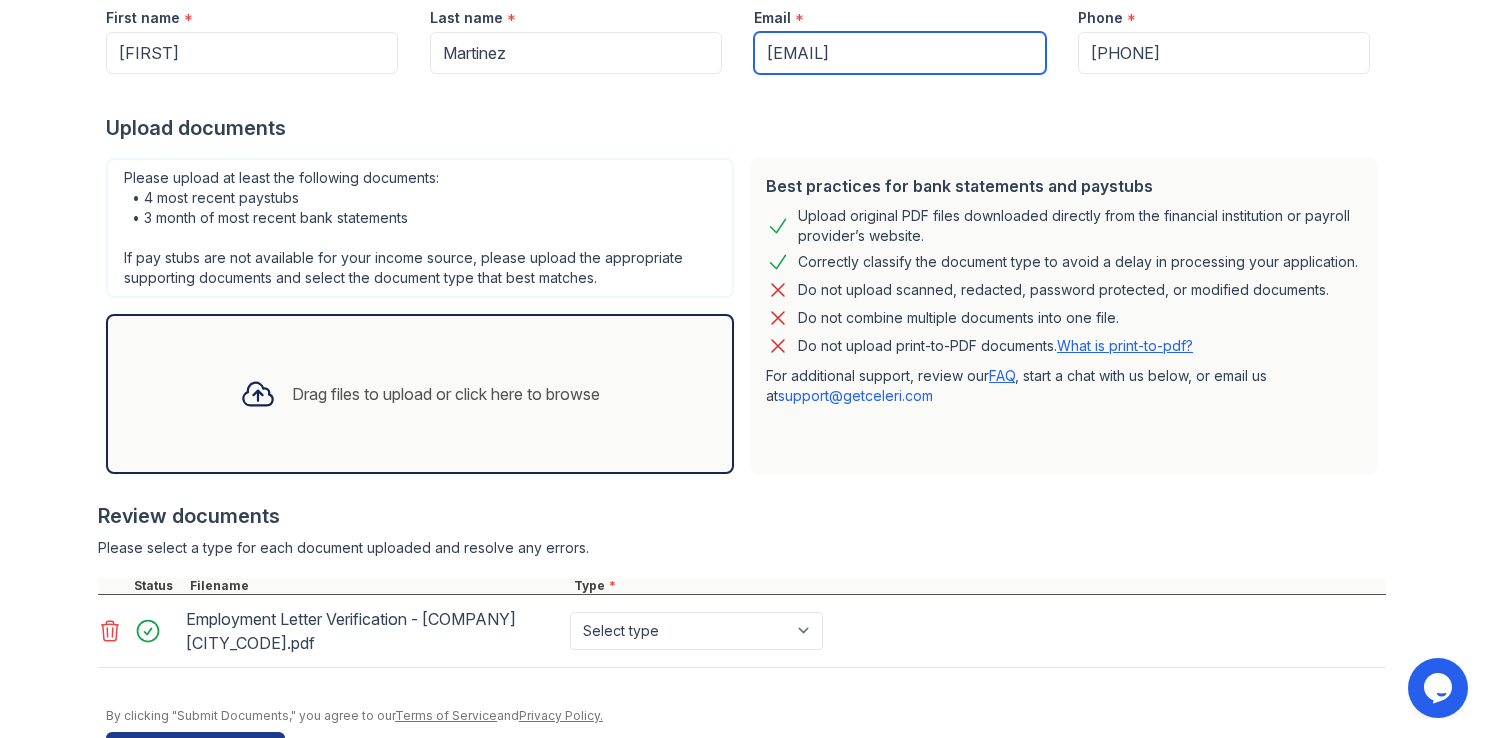 scroll, scrollTop: 301, scrollLeft: 0, axis: vertical 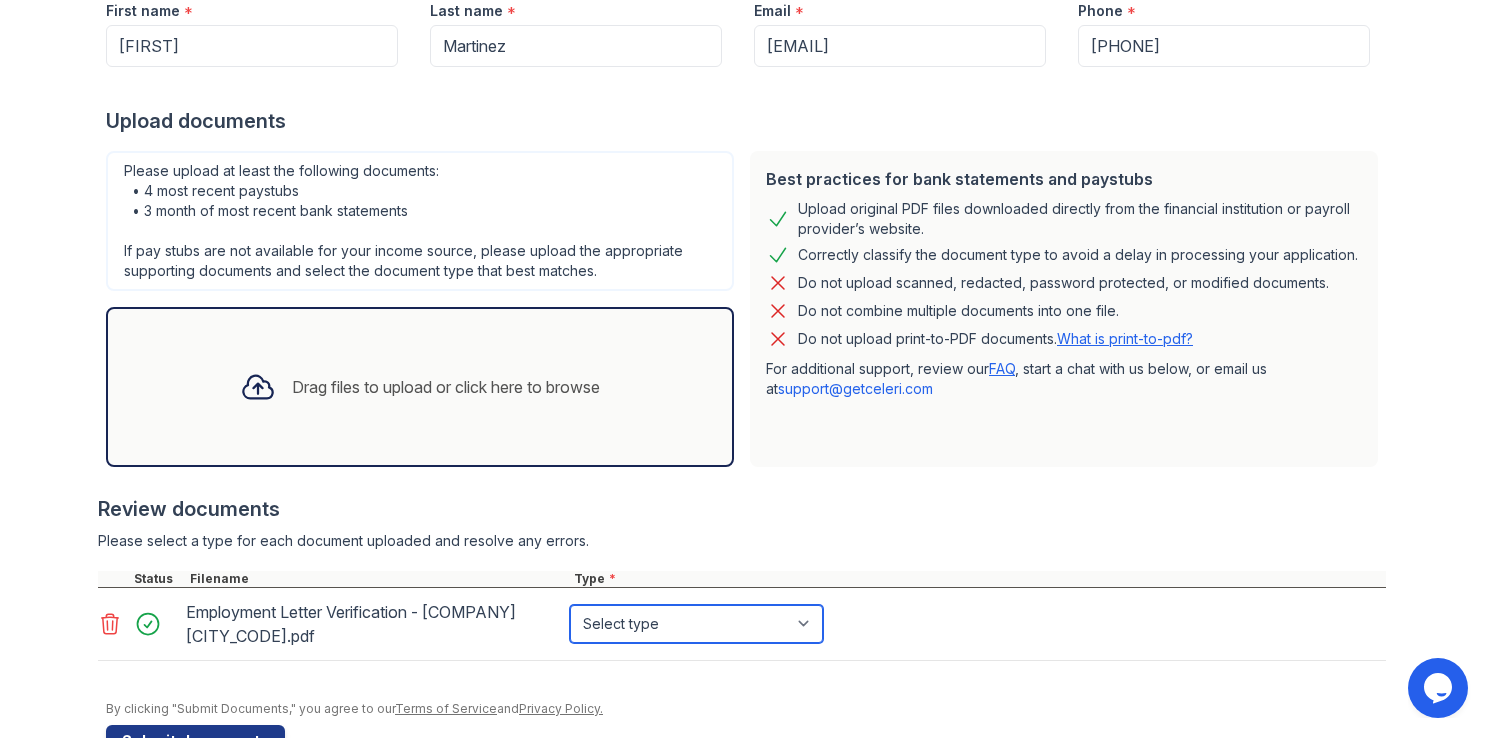 click on "Select type
Paystub
Bank Statement
Offer Letter
Tax Documents
Benefit Award Letter
Investment Account Statement
Other" at bounding box center (696, 624) 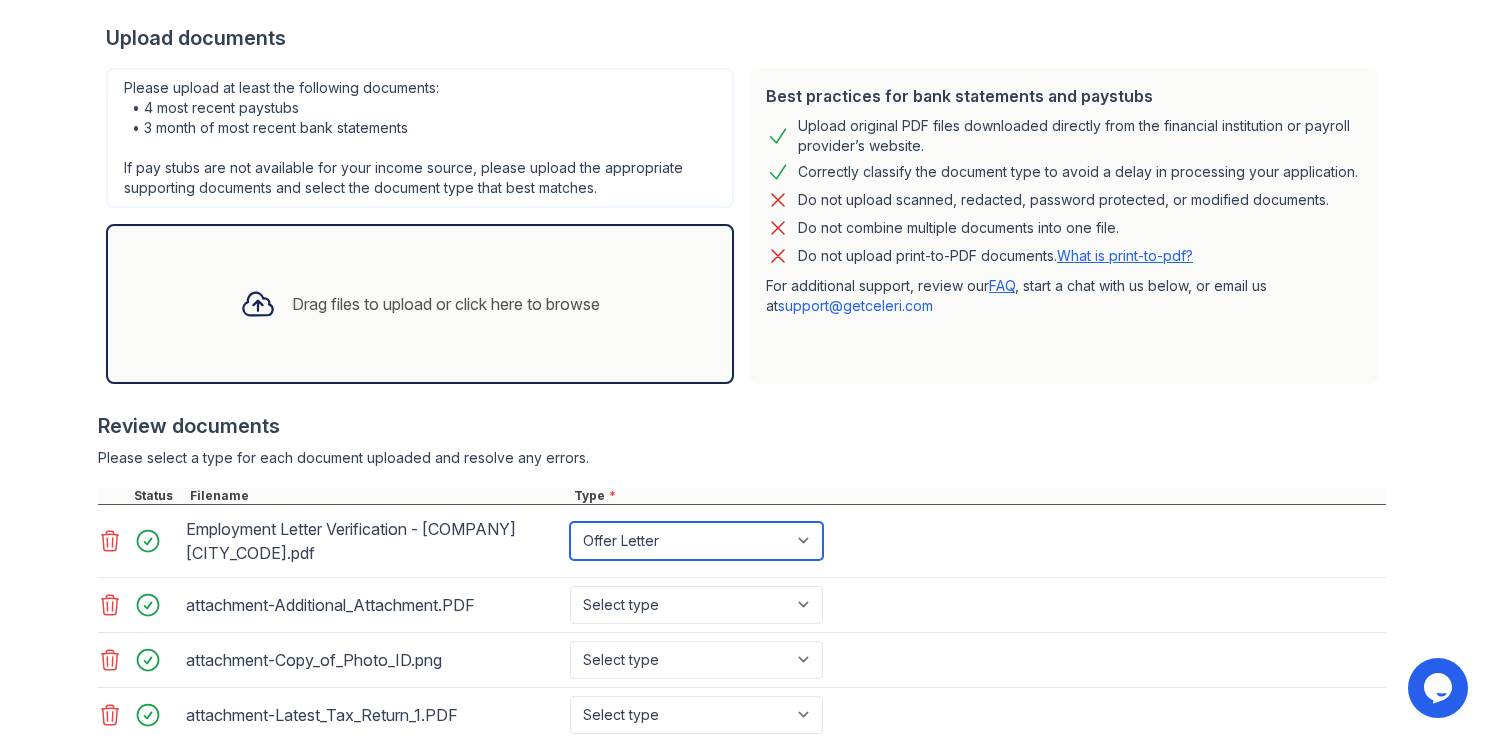 scroll, scrollTop: 345, scrollLeft: 0, axis: vertical 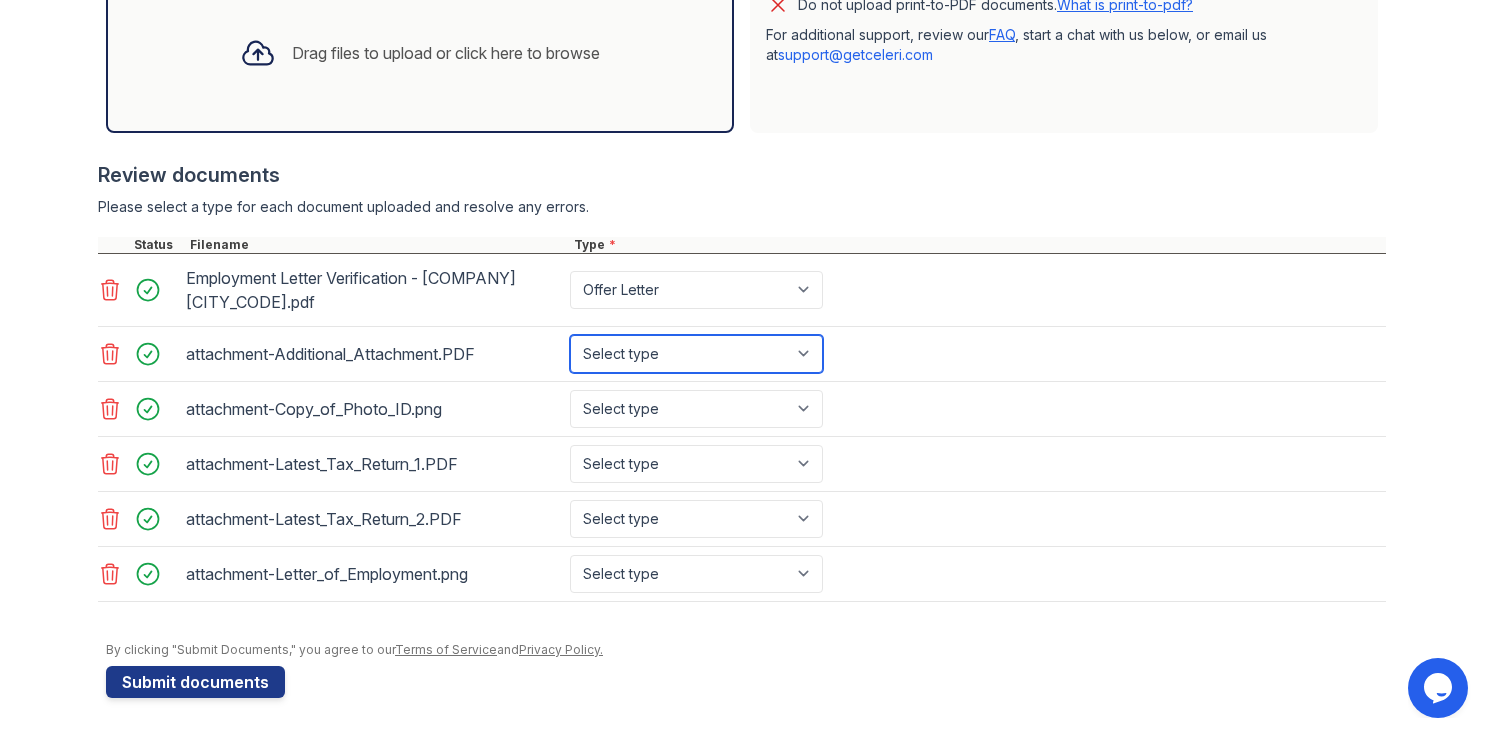 click on "Select type
Paystub
Bank Statement
Offer Letter
Tax Documents
Benefit Award Letter
Investment Account Statement
Other" at bounding box center [696, 354] 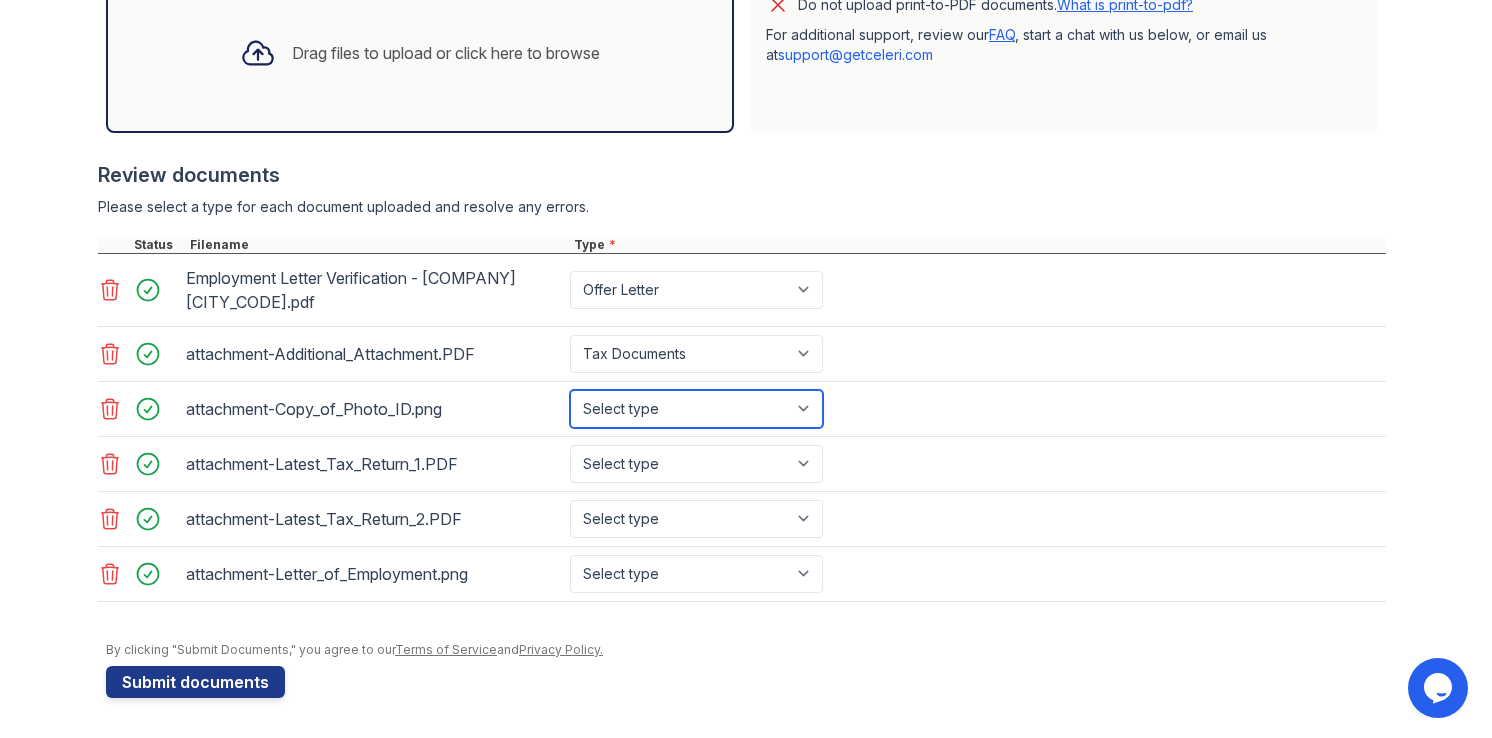 click on "Select type
Paystub
Bank Statement
Offer Letter
Tax Documents
Benefit Award Letter
Investment Account Statement
Other" at bounding box center (696, 409) 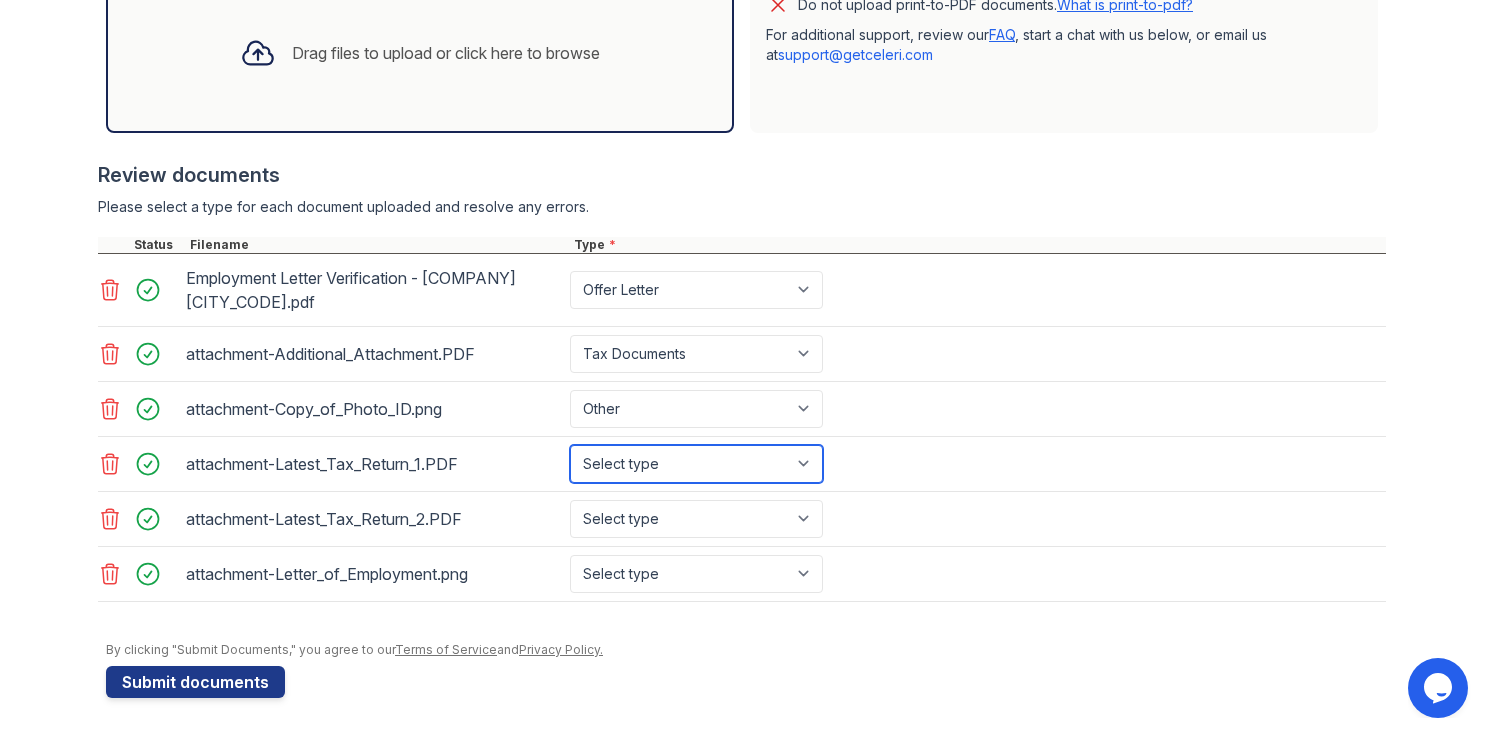 click on "Select type
Paystub
Bank Statement
Offer Letter
Tax Documents
Benefit Award Letter
Investment Account Statement
Other" at bounding box center (696, 464) 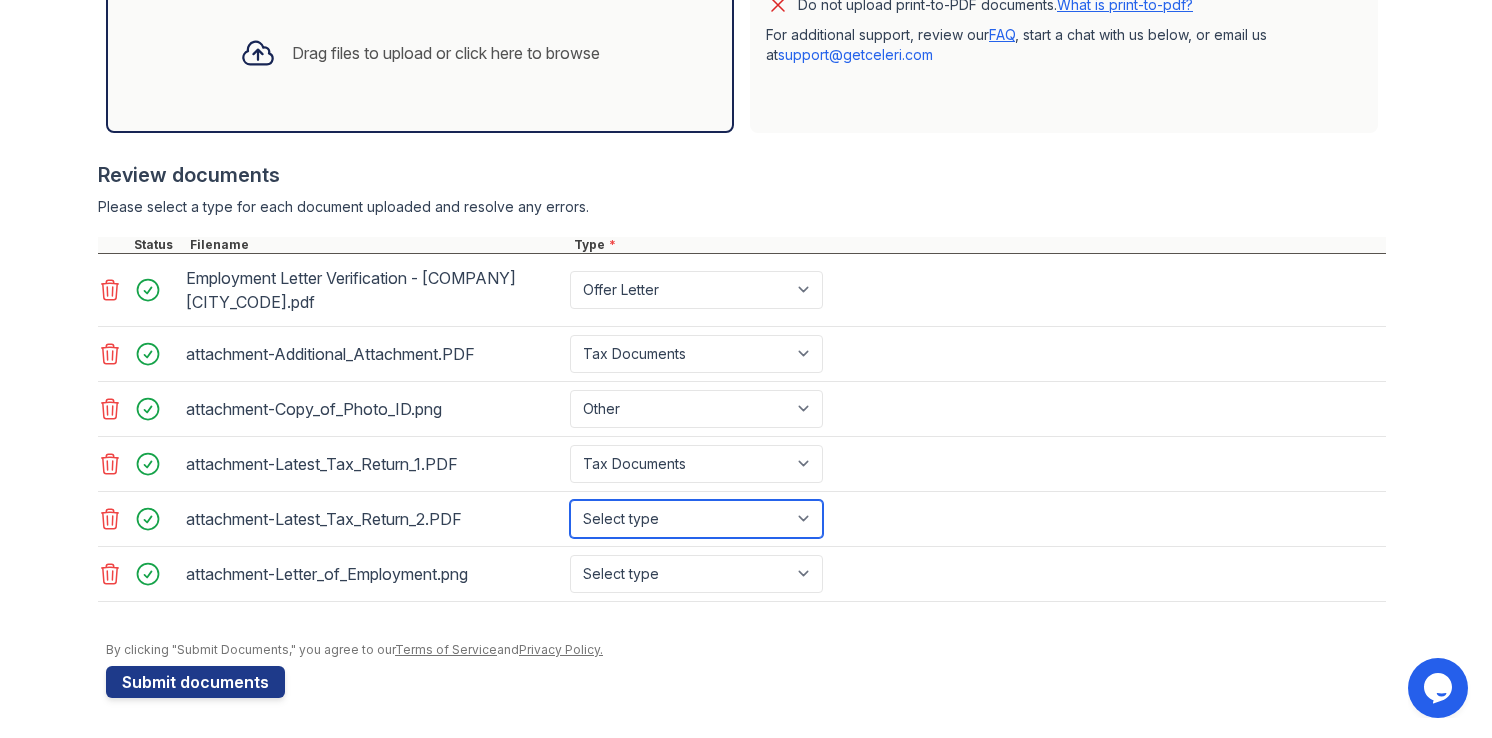 click on "Select type
Paystub
Bank Statement
Offer Letter
Tax Documents
Benefit Award Letter
Investment Account Statement
Other" at bounding box center (696, 519) 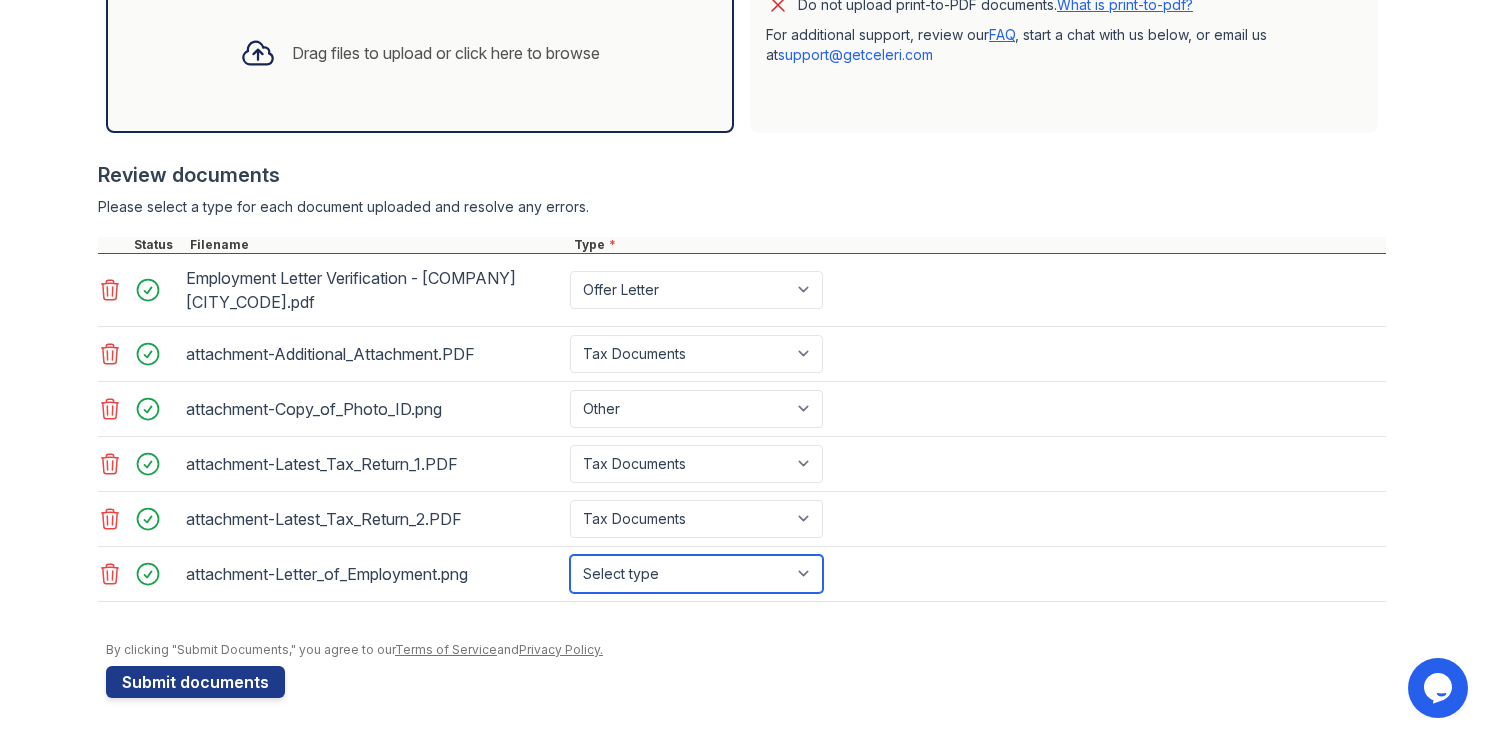 click on "Select type
Paystub
Bank Statement
Offer Letter
Tax Documents
Benefit Award Letter
Investment Account Statement
Other" at bounding box center (696, 574) 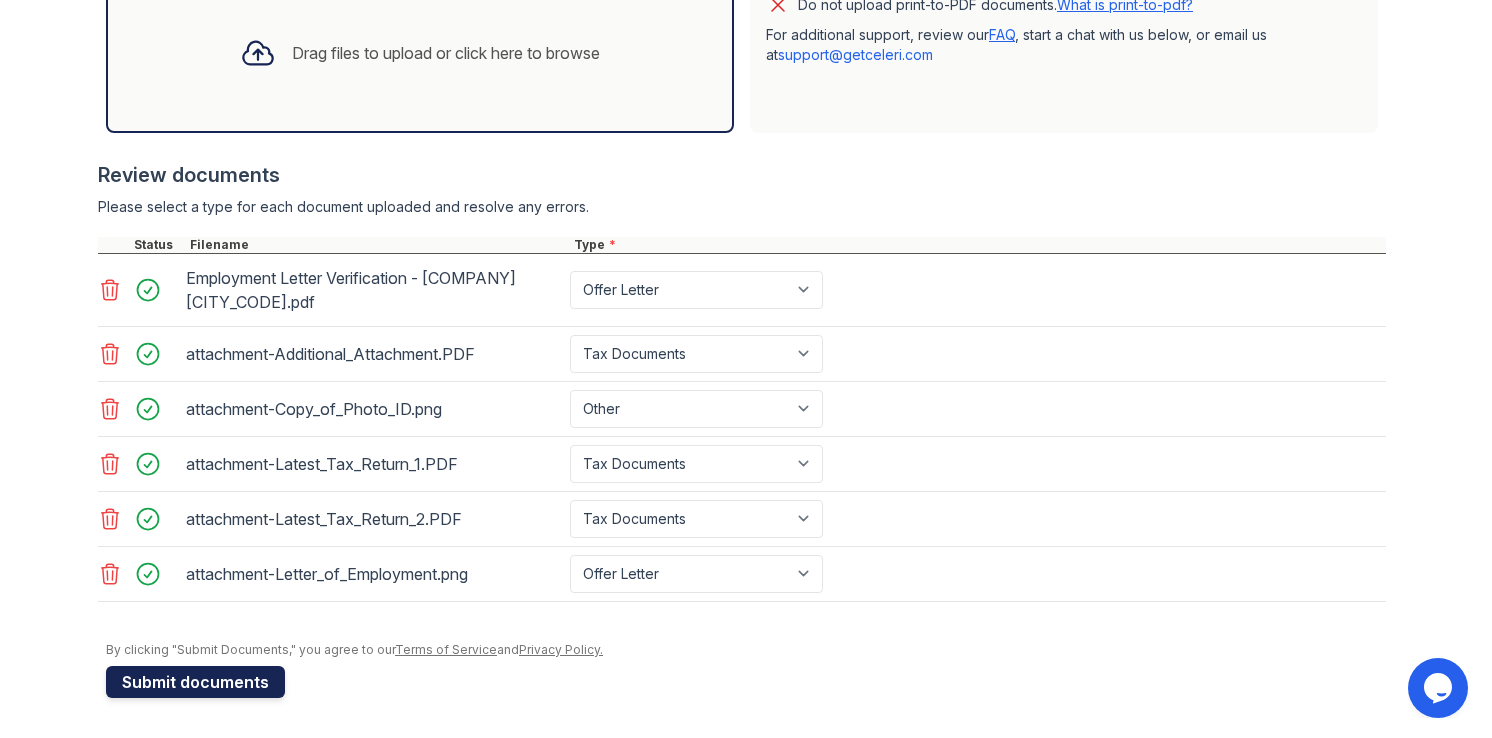 click on "Submit documents" at bounding box center [195, 682] 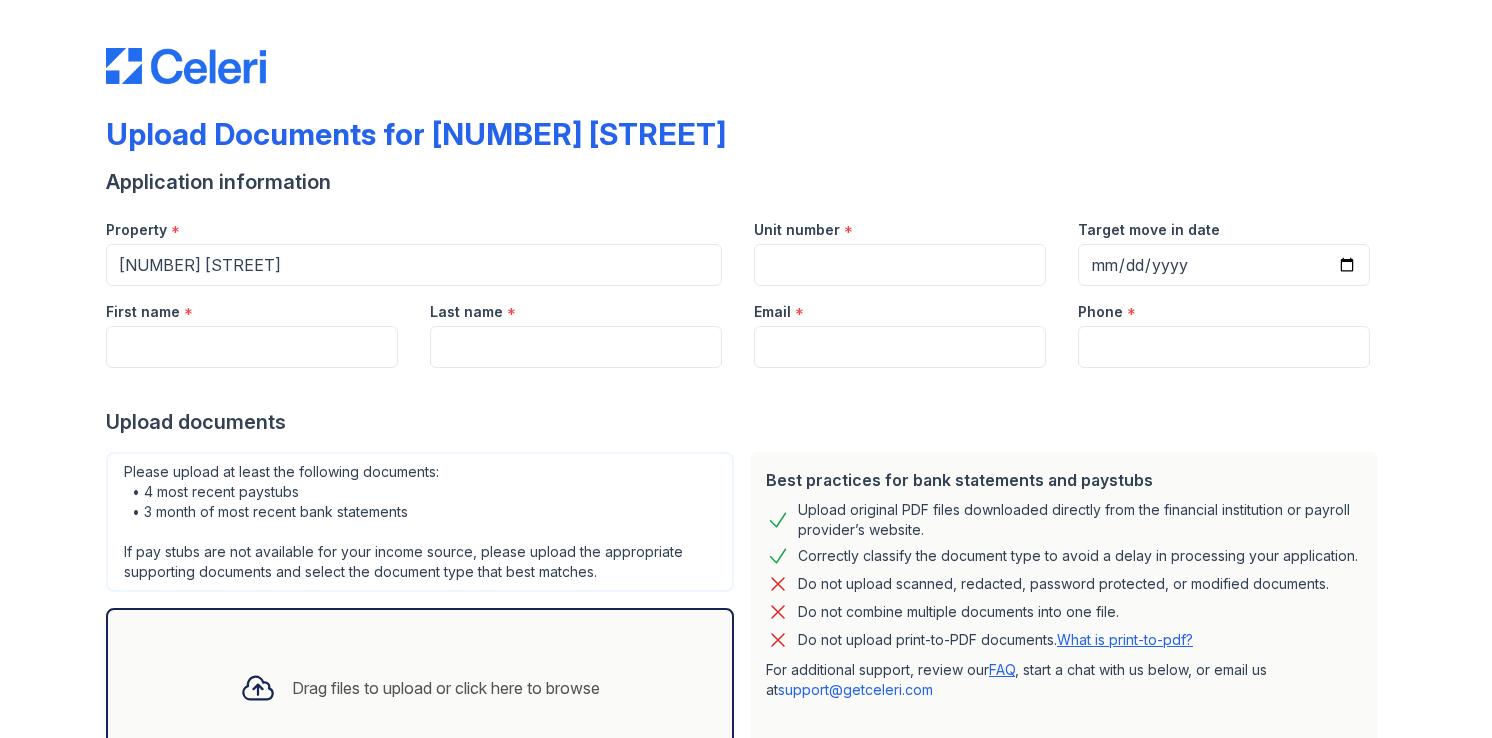 scroll, scrollTop: 0, scrollLeft: 0, axis: both 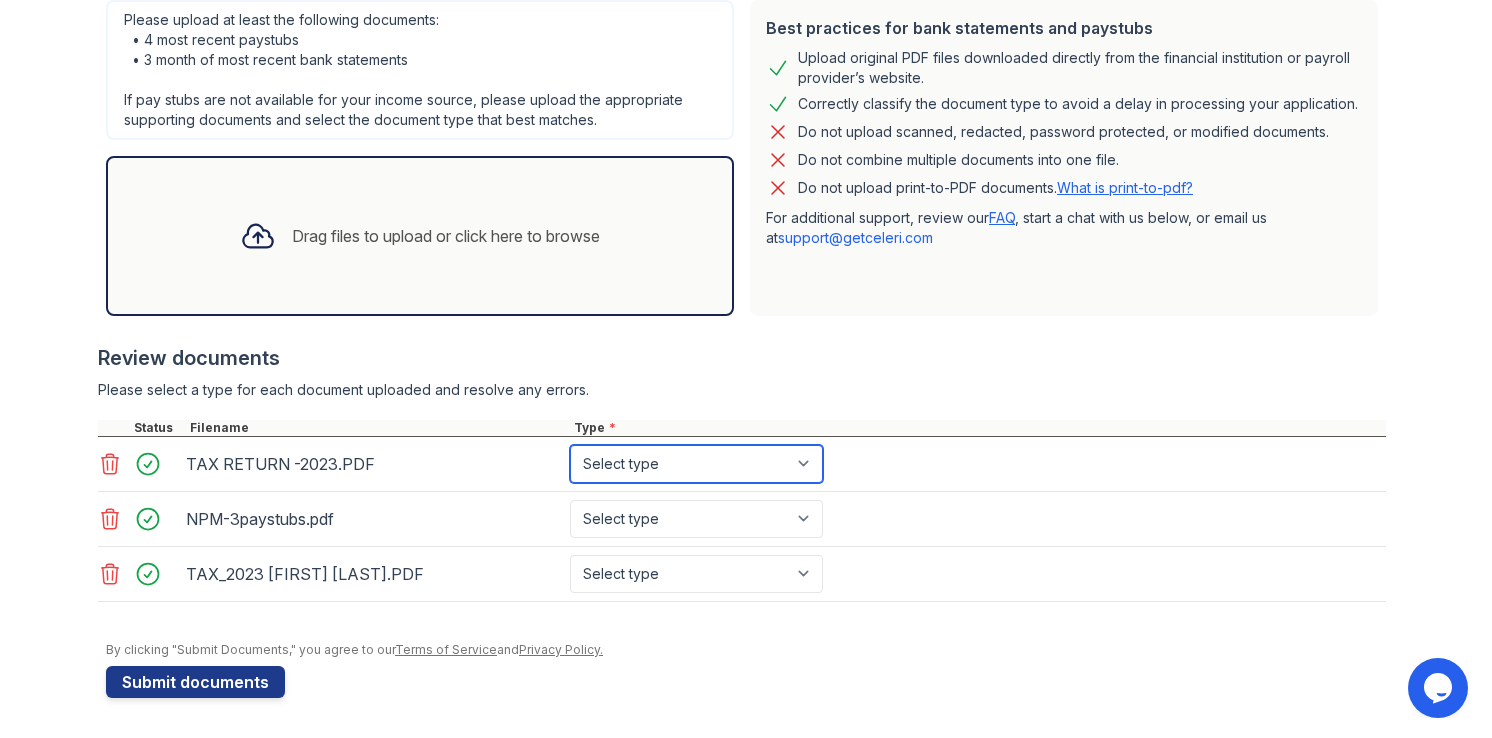 click on "Select type
Paystub
Bank Statement
Offer Letter
Tax Documents
Benefit Award Letter
Investment Account Statement
Other" at bounding box center (696, 464) 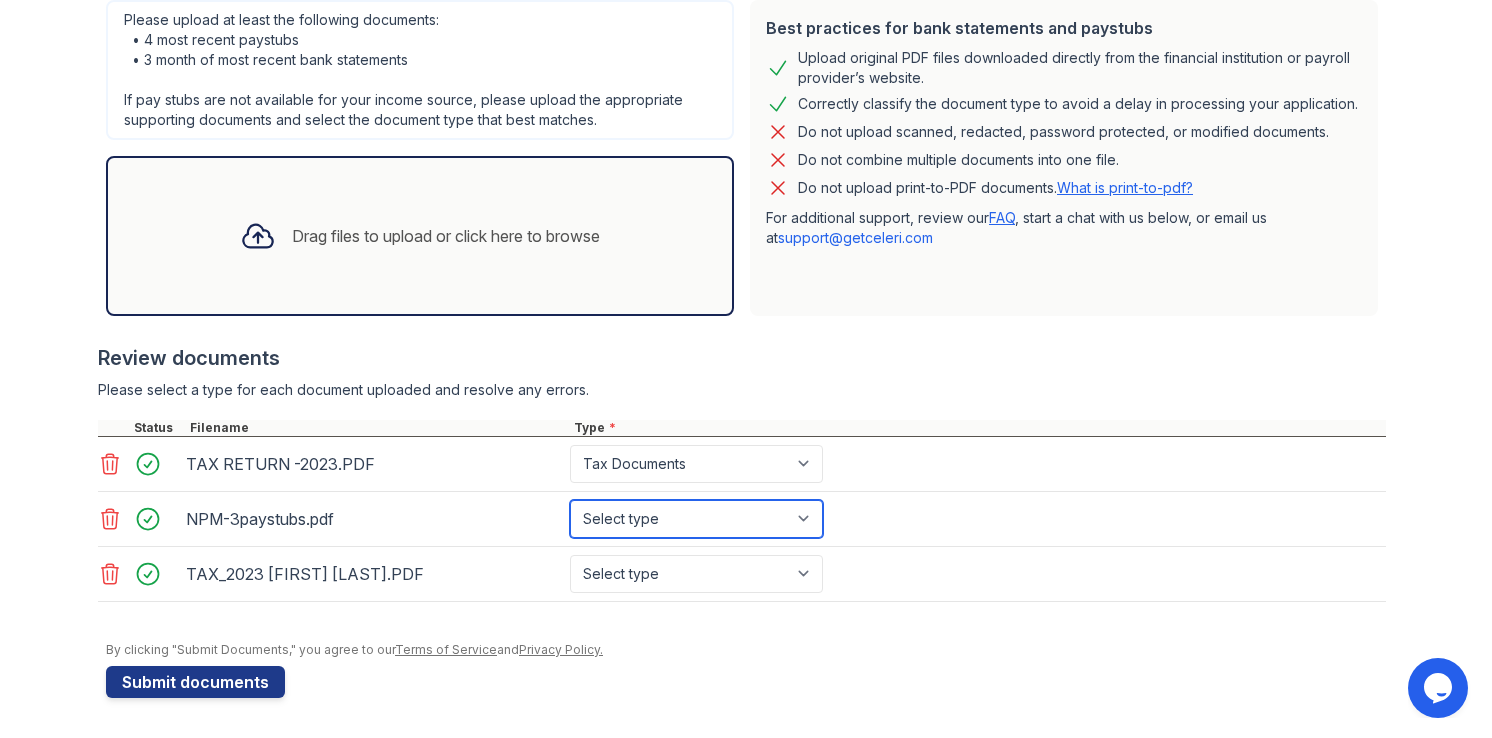 click on "Select type
Paystub
Bank Statement
Offer Letter
Tax Documents
Benefit Award Letter
Investment Account Statement
Other" at bounding box center (696, 519) 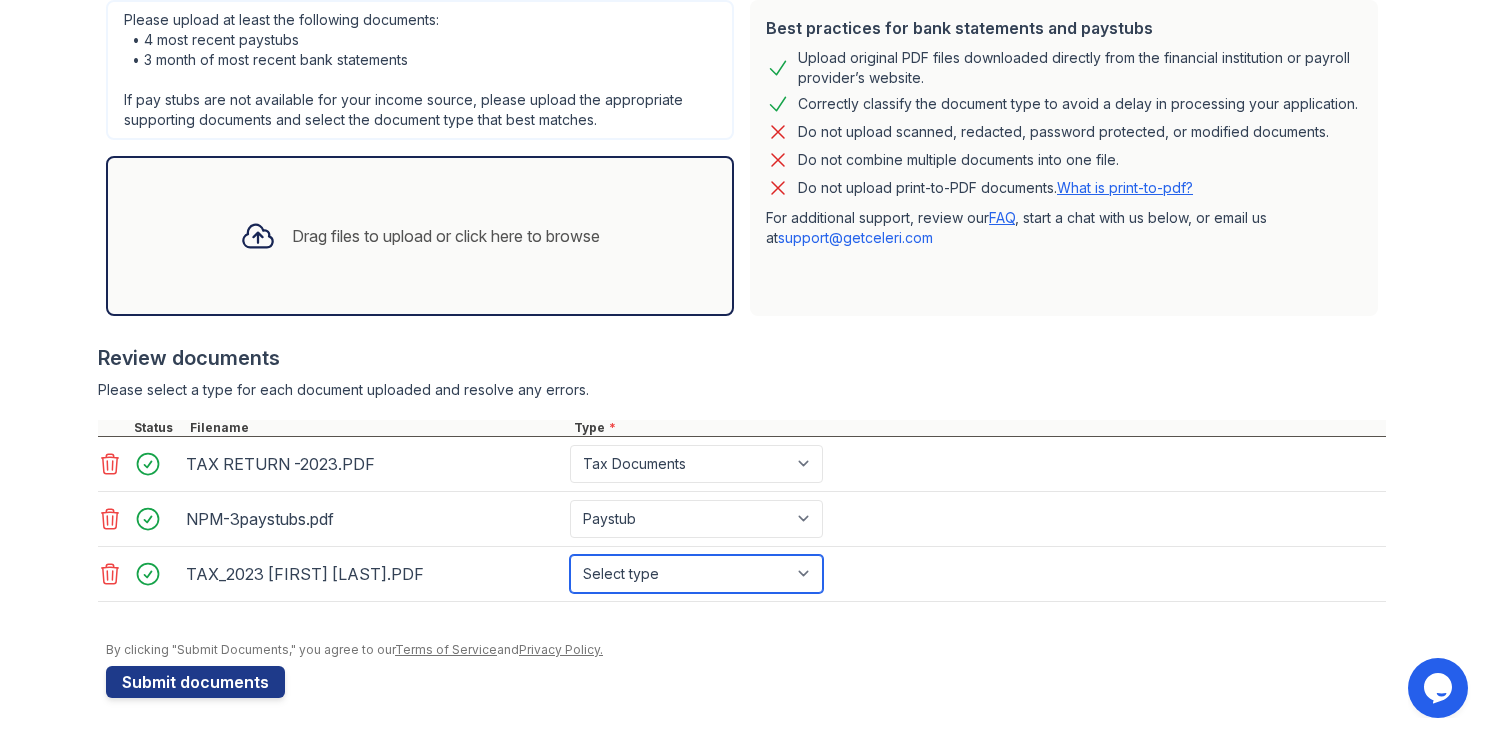 click on "Select type
Paystub
Bank Statement
Offer Letter
Tax Documents
Benefit Award Letter
Investment Account Statement
Other" at bounding box center (696, 574) 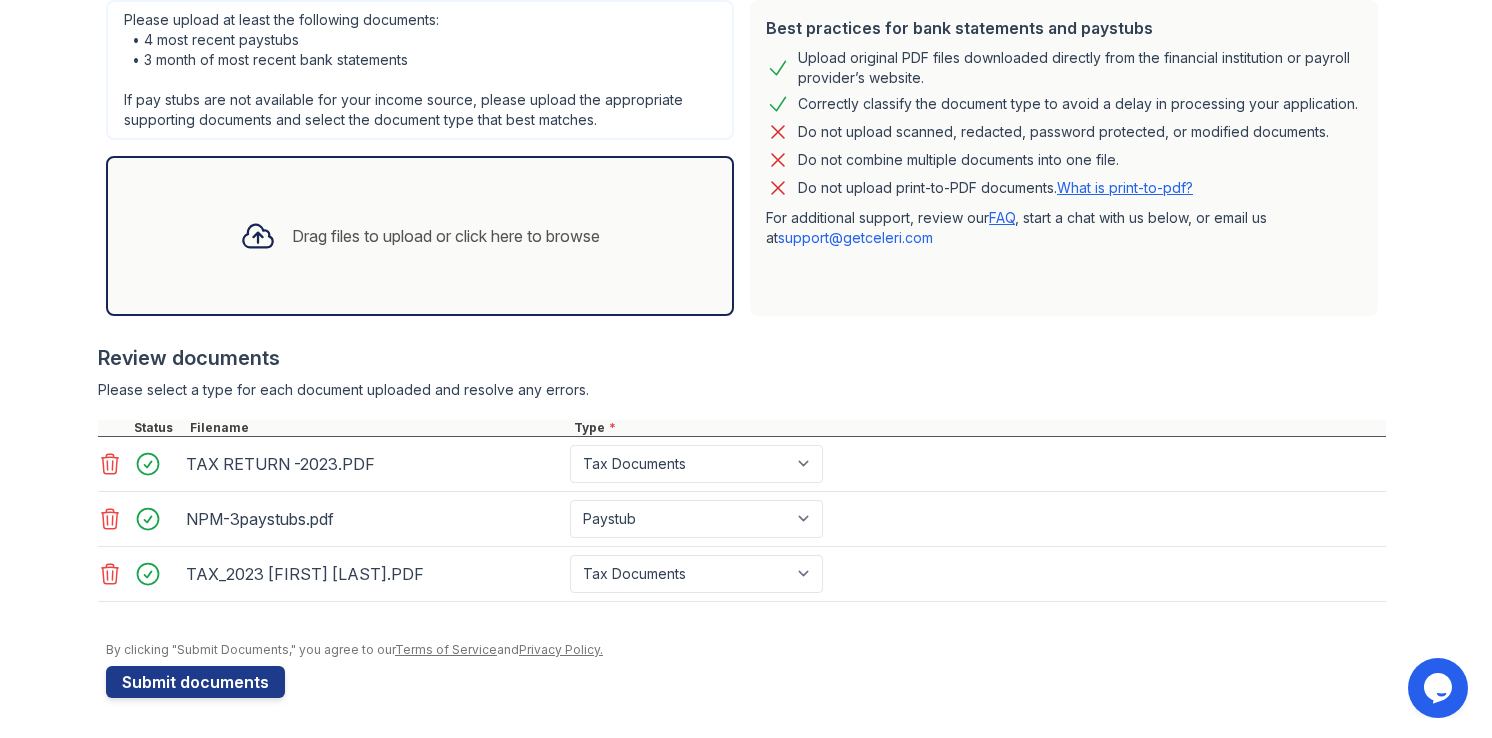 click on "Upload Documents for
620 West 153rd Street
Application information
Property
*
620 West 153rd Street
Unit number
*
Target move in date
First name
*
Last name
*
Email
*
Phone
*
Upload documents
Best practices for bank statements and paystubs
Upload original PDF files downloaded directly from the financial institution or payroll provider’s website.
Correctly classify the document type to avoid a delay in processing your application.
Do not upload scanned, redacted, password protected, or modified documents.
Do not combine multiple documents into one file.
Do not upload print-to-PDF documents.
What is print-to-pdf?
For additional support, review our
FAQ ,
start a chat with us below, or email us at" at bounding box center (746, 131) 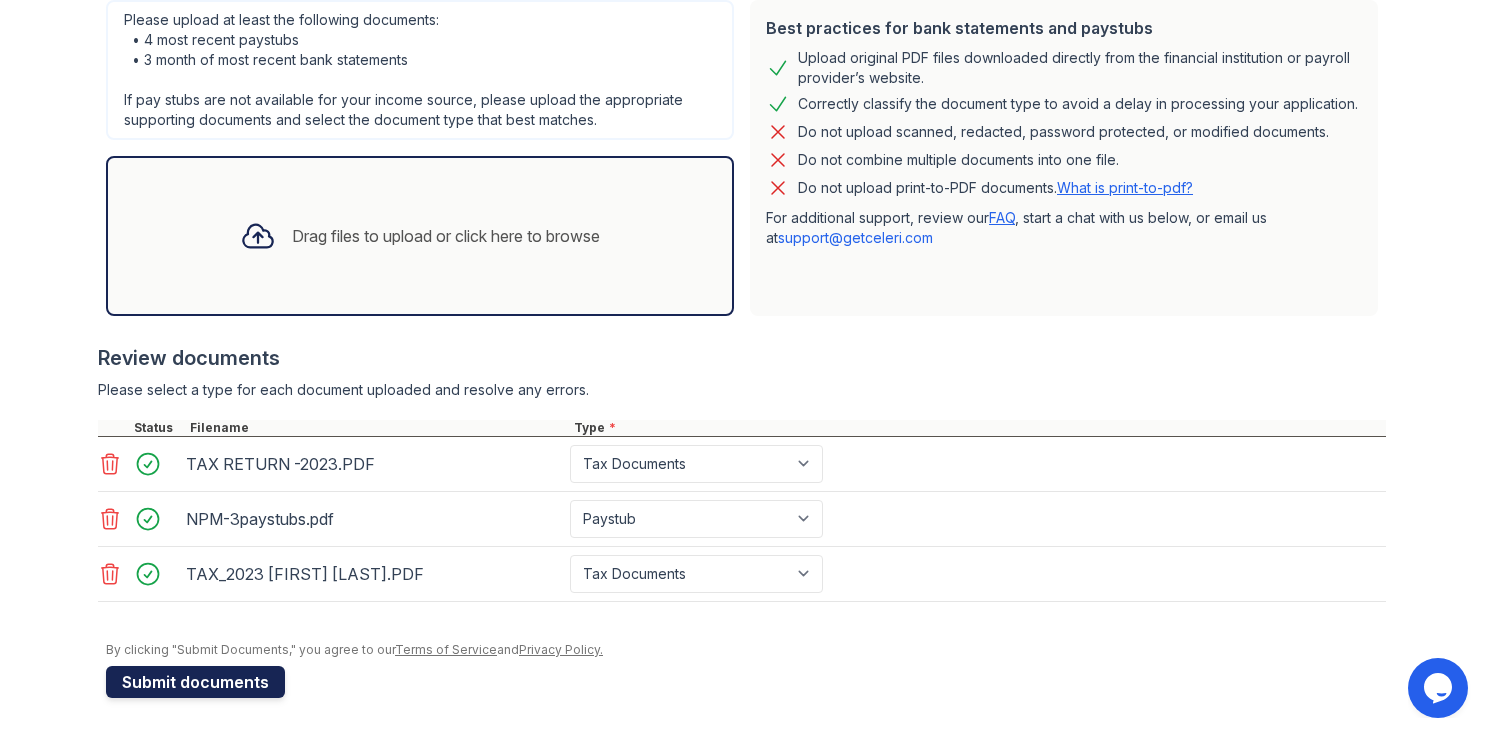 click on "Submit documents" at bounding box center (195, 682) 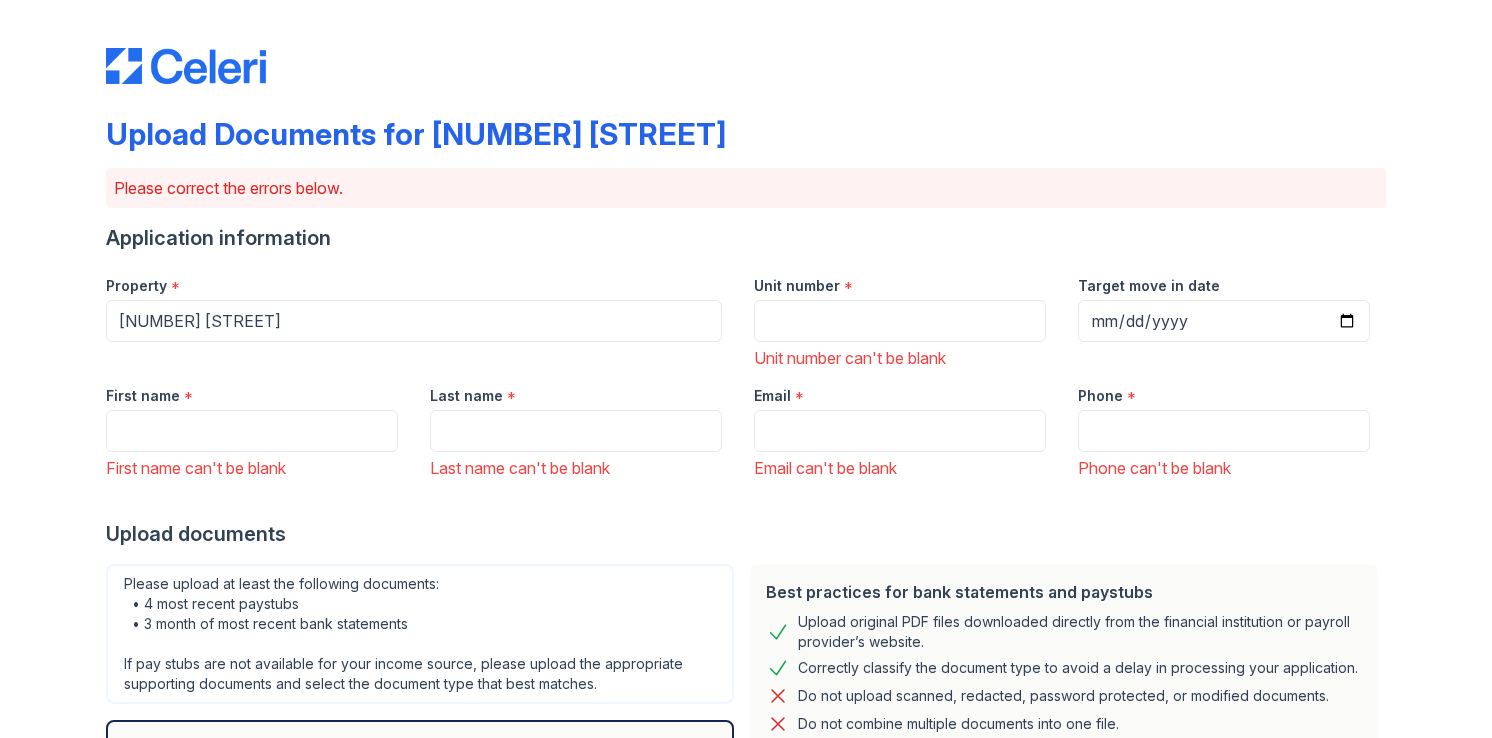 click on "Unit number
*
Unit number can't be blank" at bounding box center [900, 315] 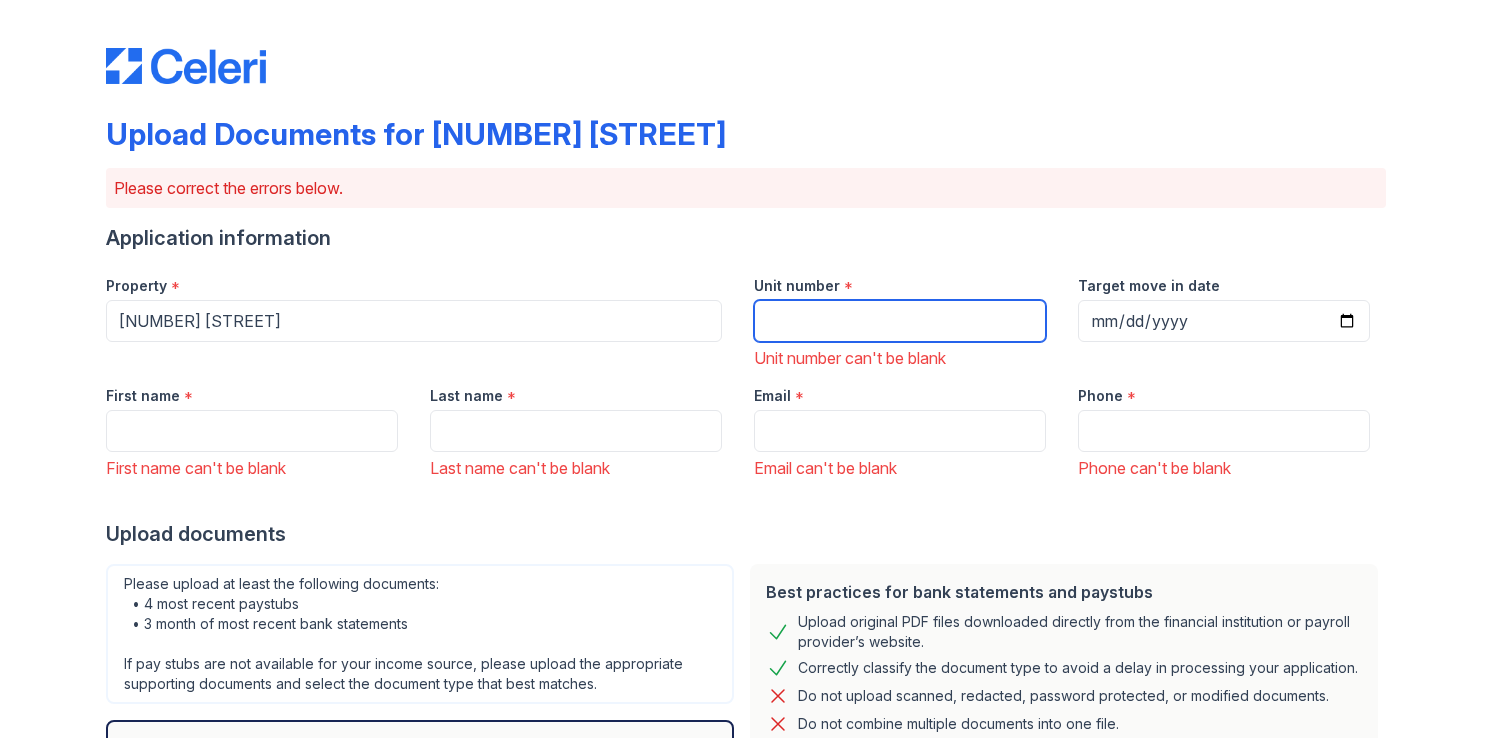 click on "Unit number" at bounding box center (900, 321) 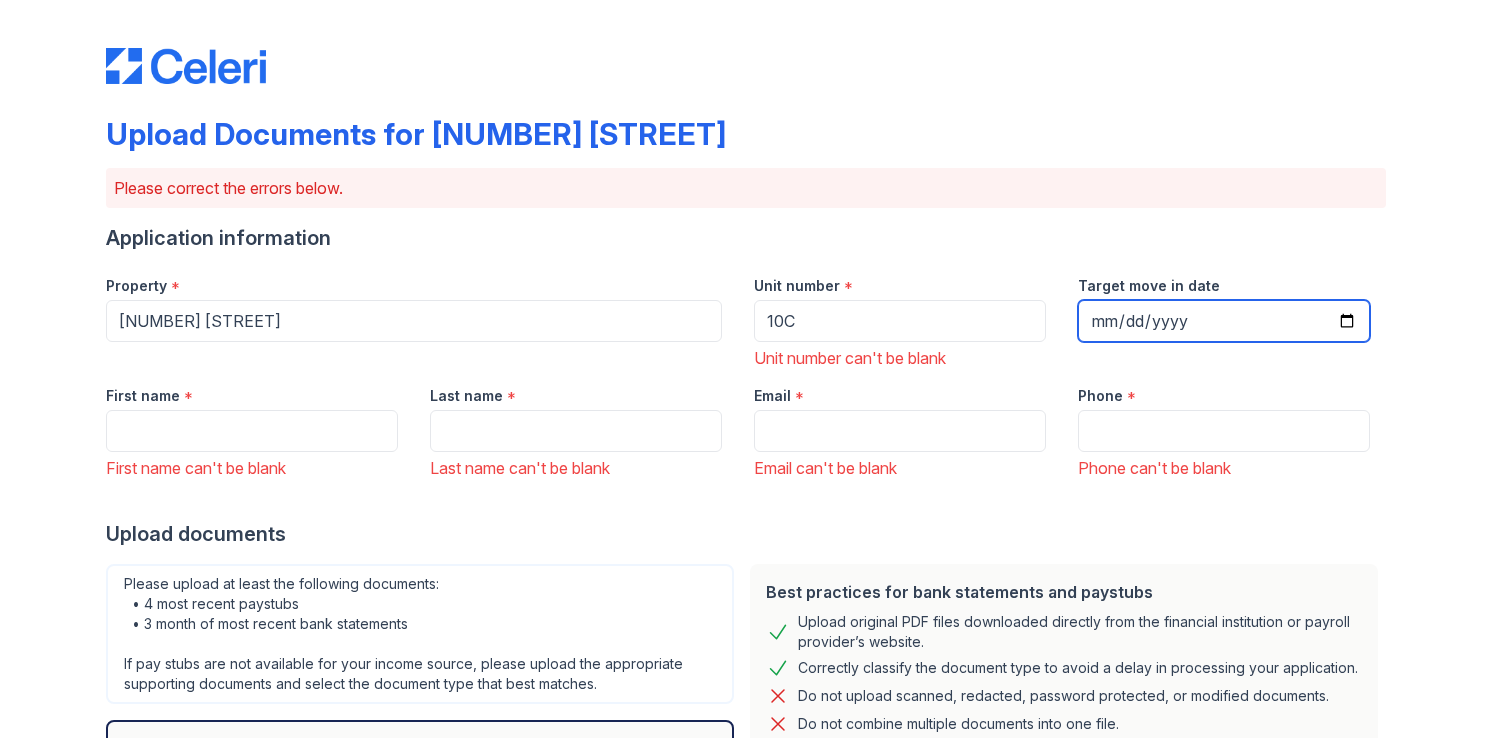 click on "Target move in date" at bounding box center [1224, 321] 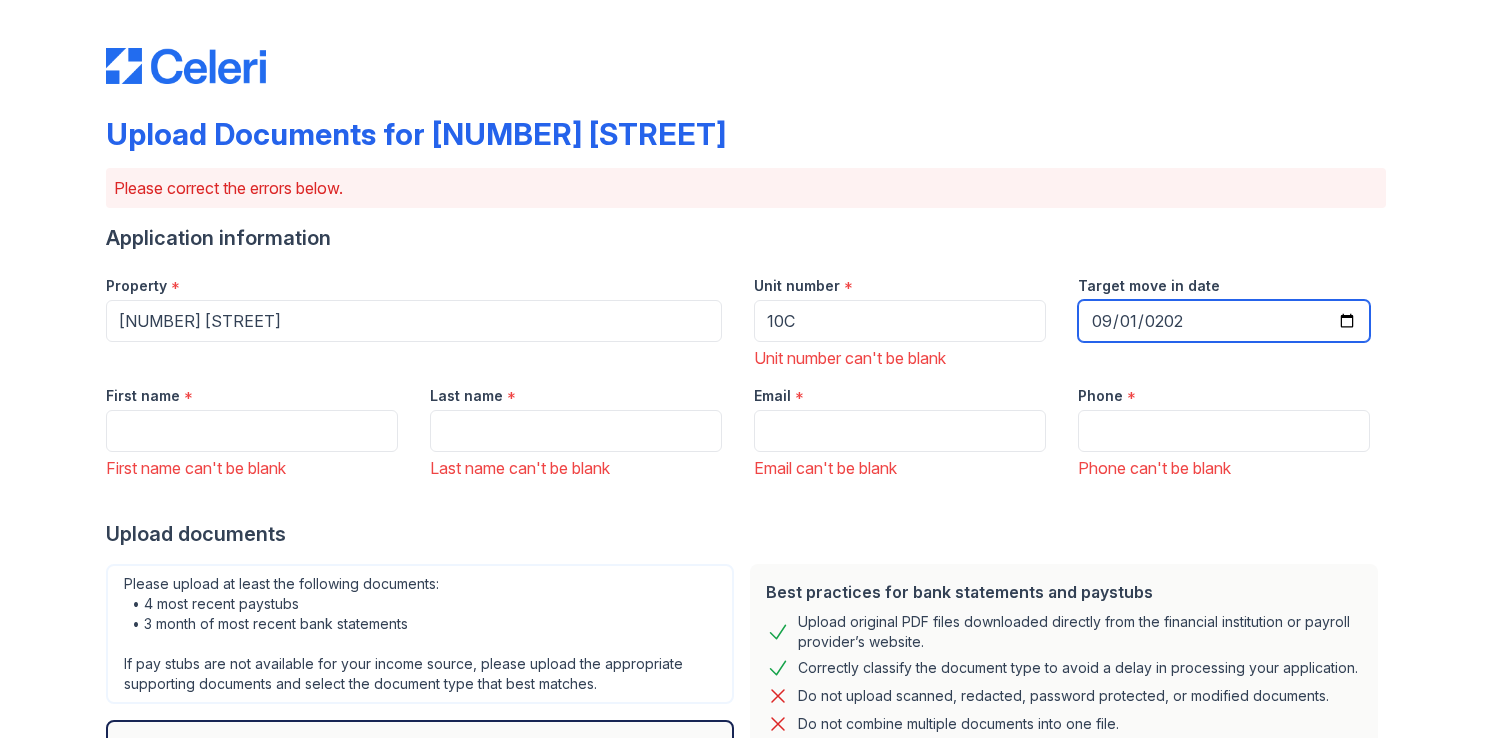 type on "2025-09-01" 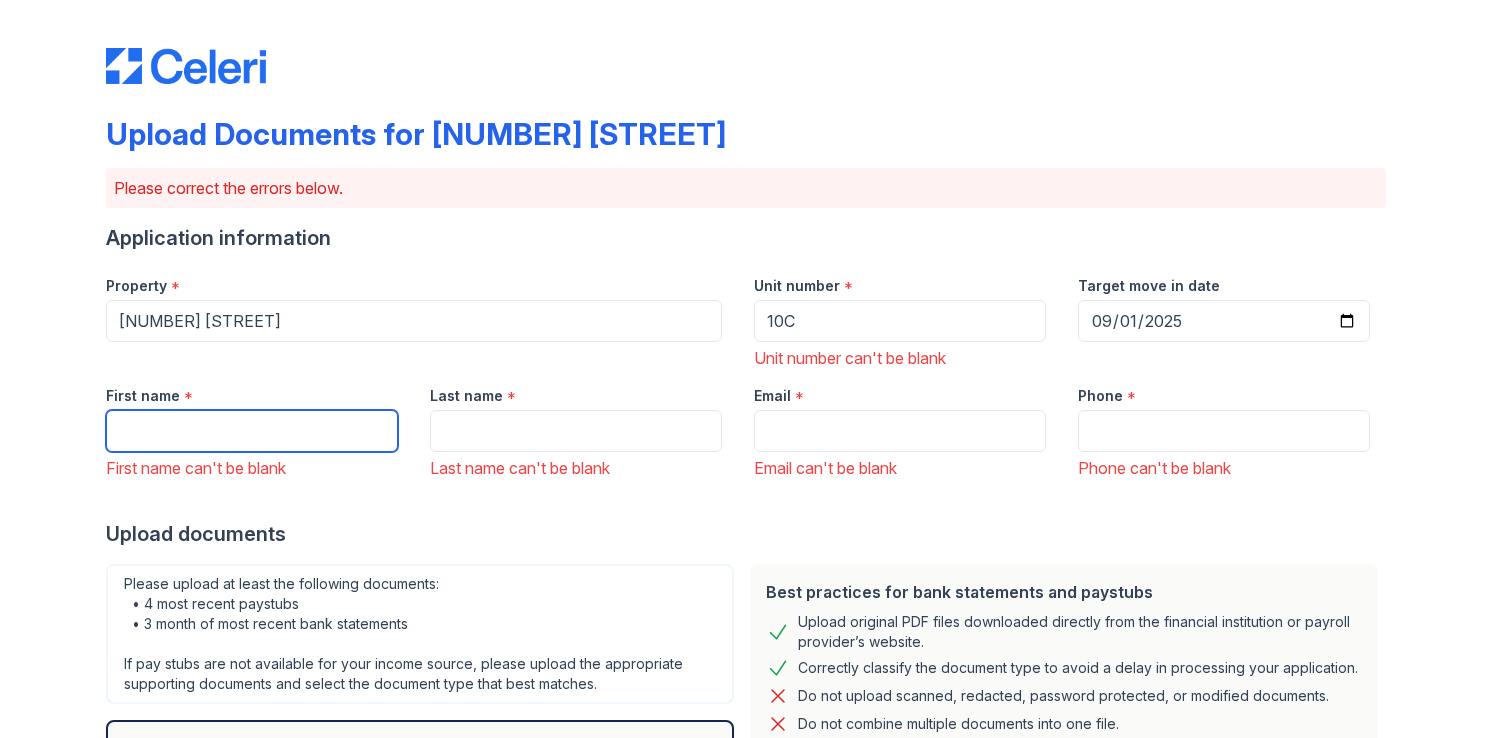click on "First name" at bounding box center (252, 431) 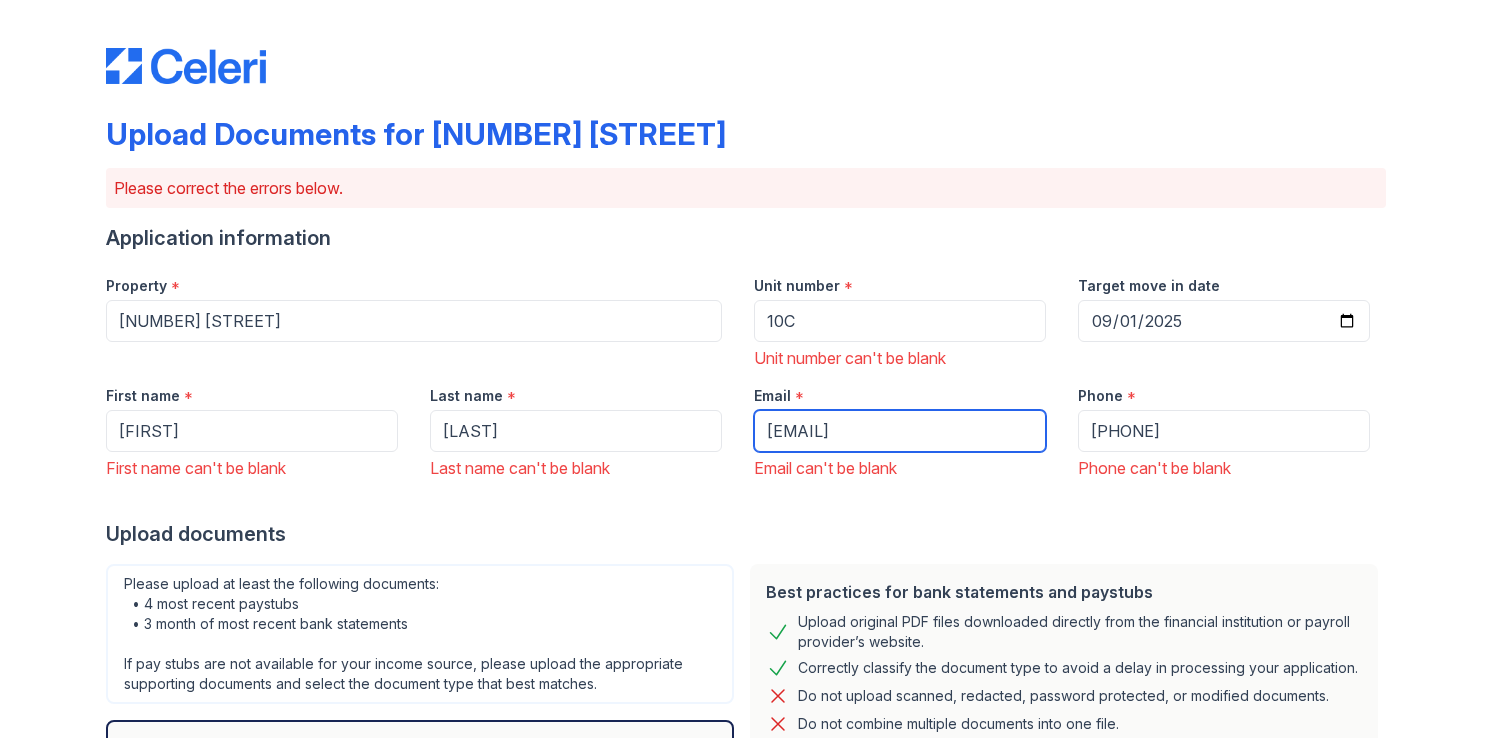click on "[EMAIL]" at bounding box center (900, 431) 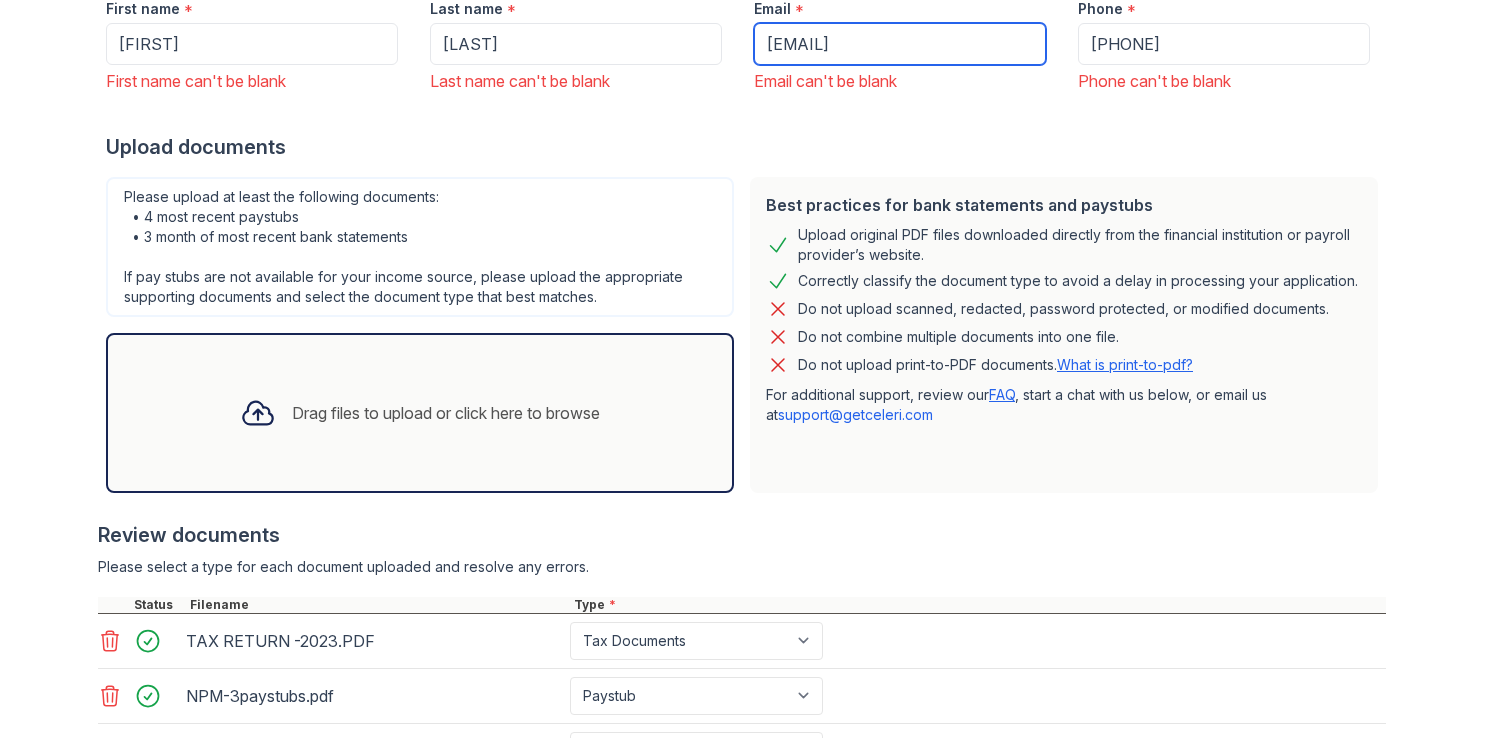 scroll, scrollTop: 564, scrollLeft: 0, axis: vertical 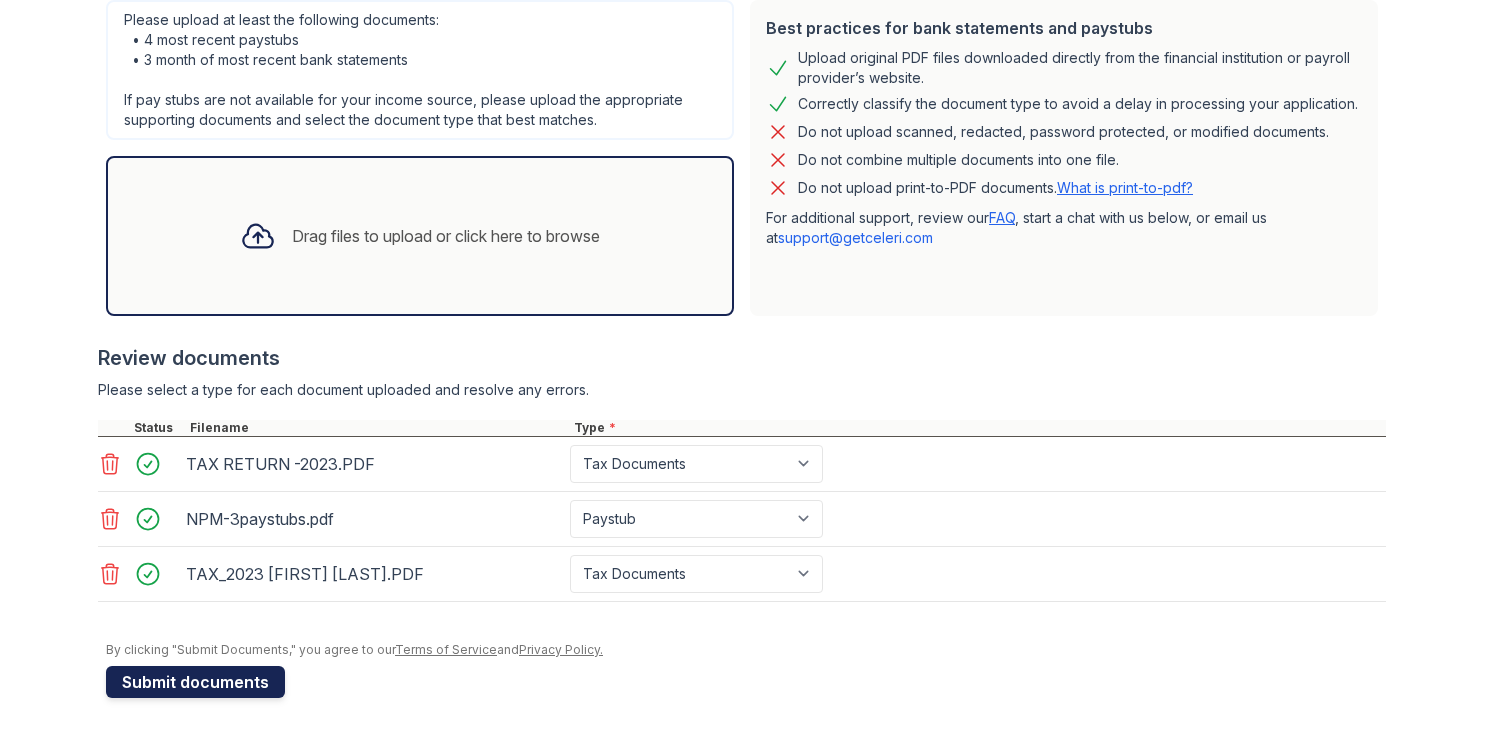 click on "Submit documents" at bounding box center [195, 682] 